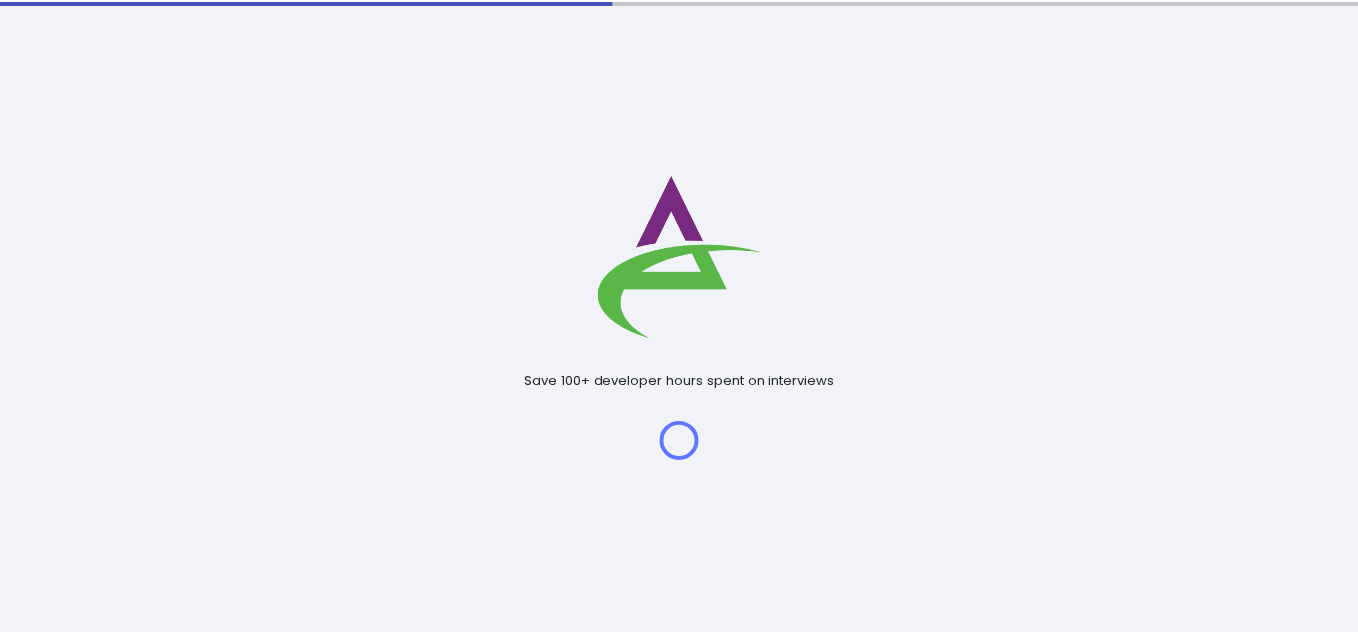 scroll, scrollTop: 0, scrollLeft: 0, axis: both 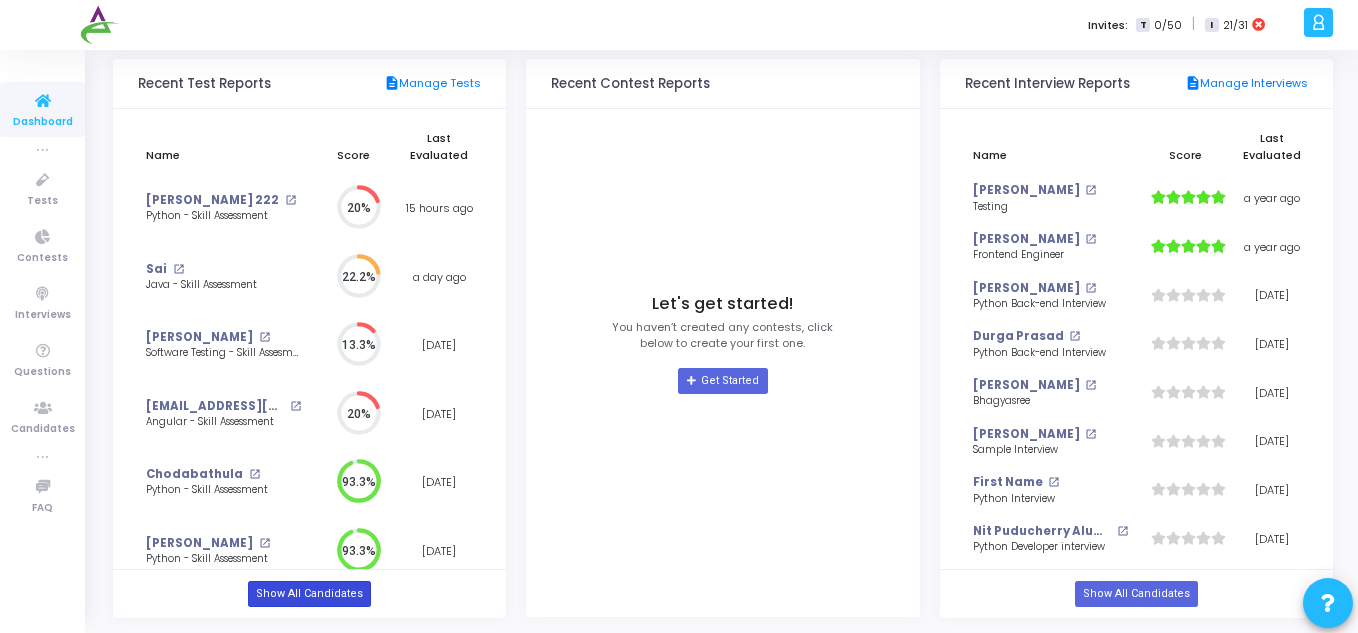 click on "Show All Candidates" 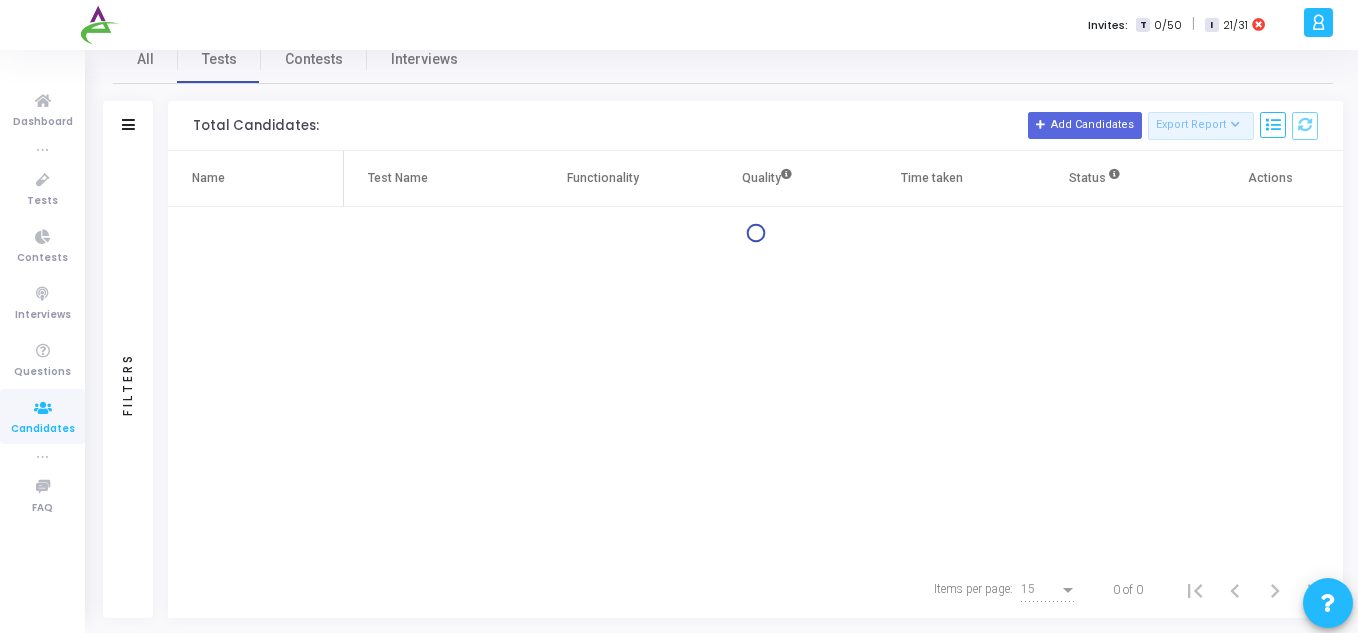 scroll, scrollTop: 0, scrollLeft: 0, axis: both 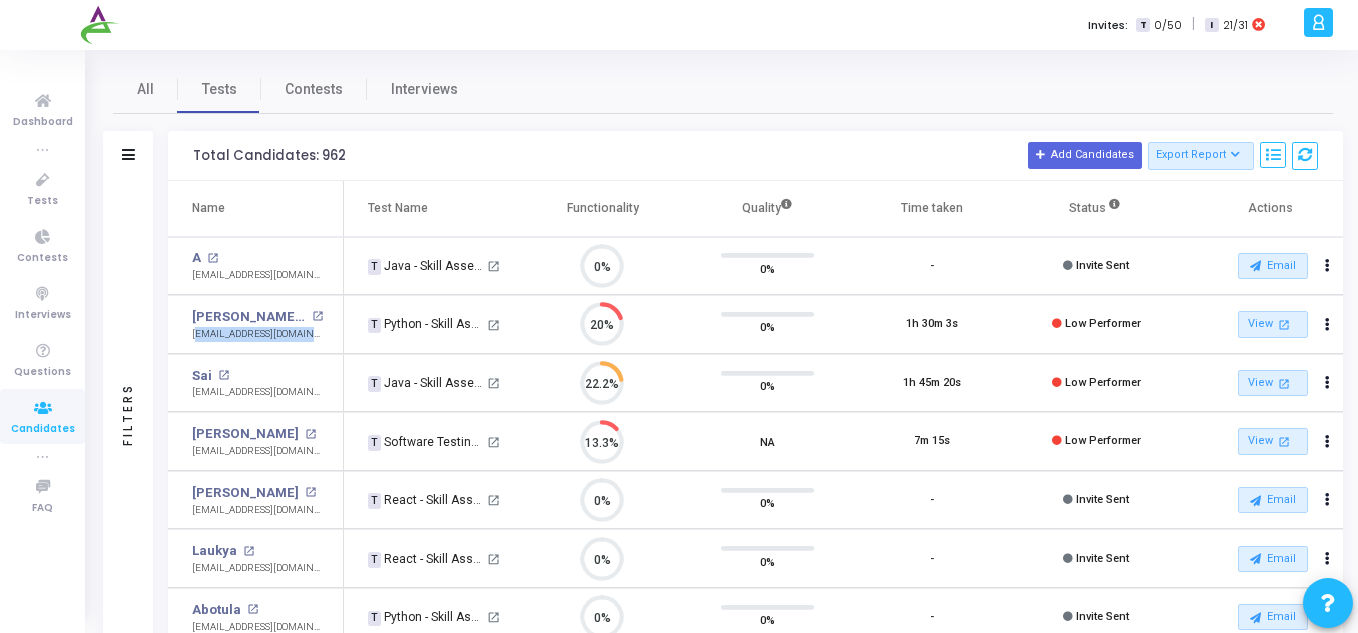 drag, startPoint x: 193, startPoint y: 331, endPoint x: 314, endPoint y: 340, distance: 121.33425 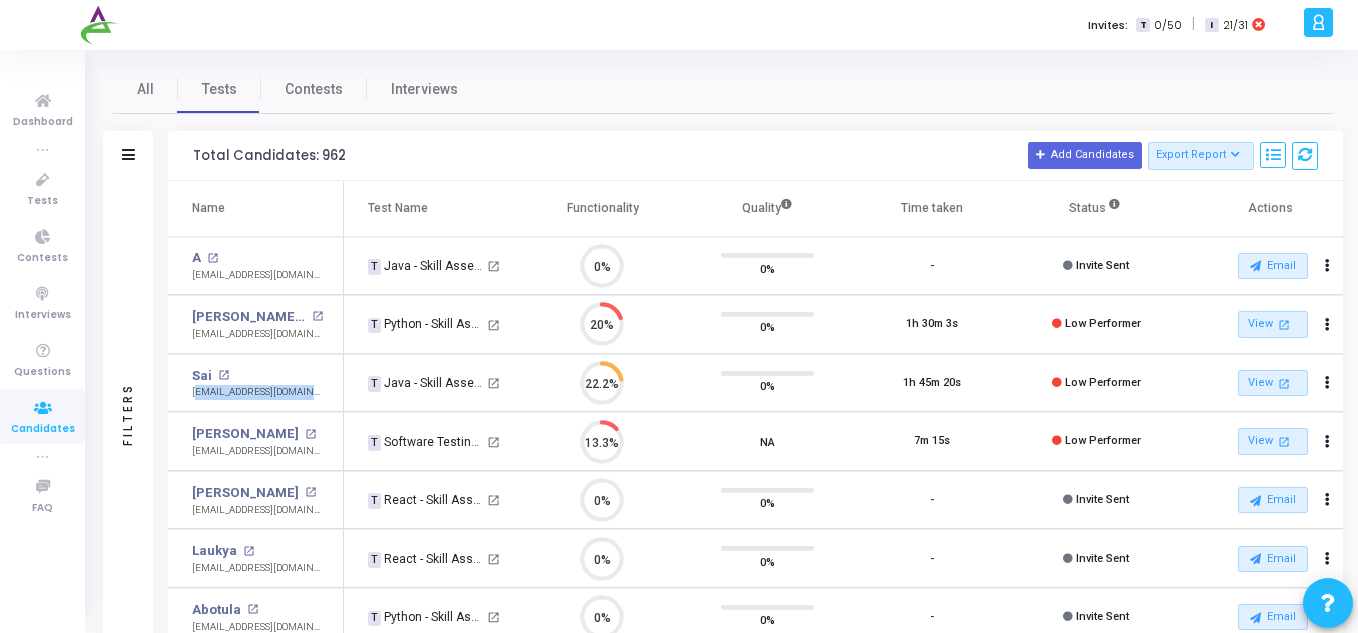 drag, startPoint x: 186, startPoint y: 388, endPoint x: 312, endPoint y: 393, distance: 126.09917 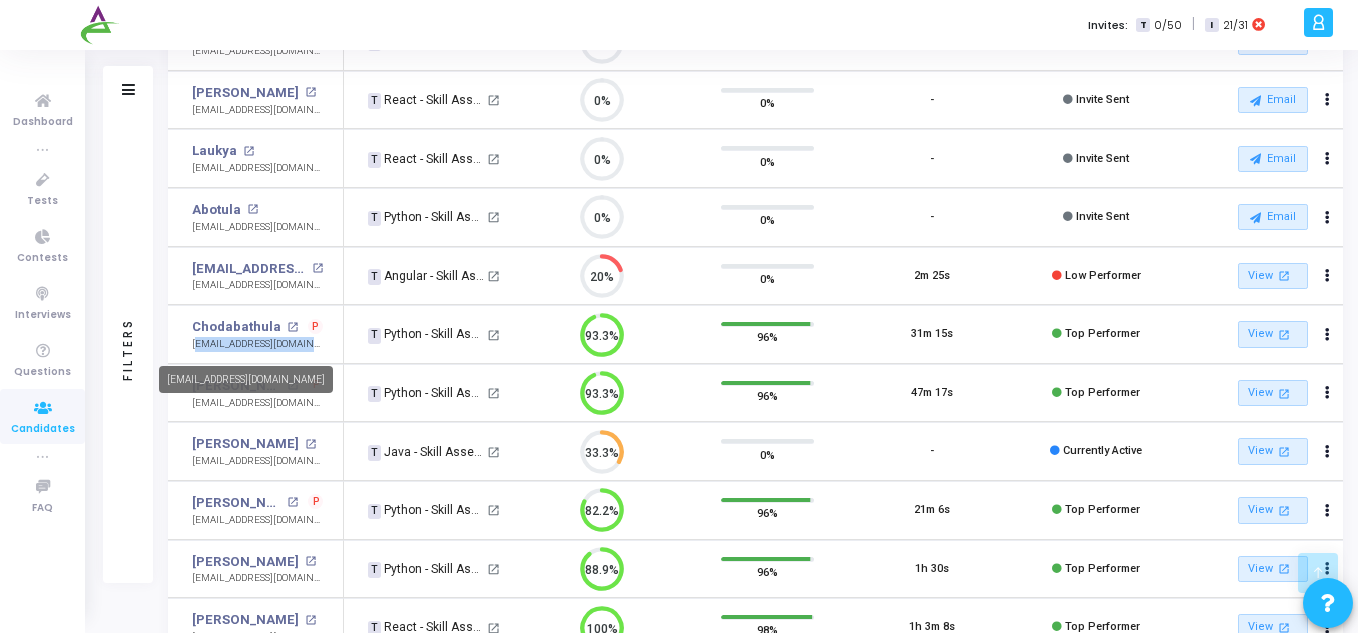 drag, startPoint x: 191, startPoint y: 344, endPoint x: 312, endPoint y: 342, distance: 121.016525 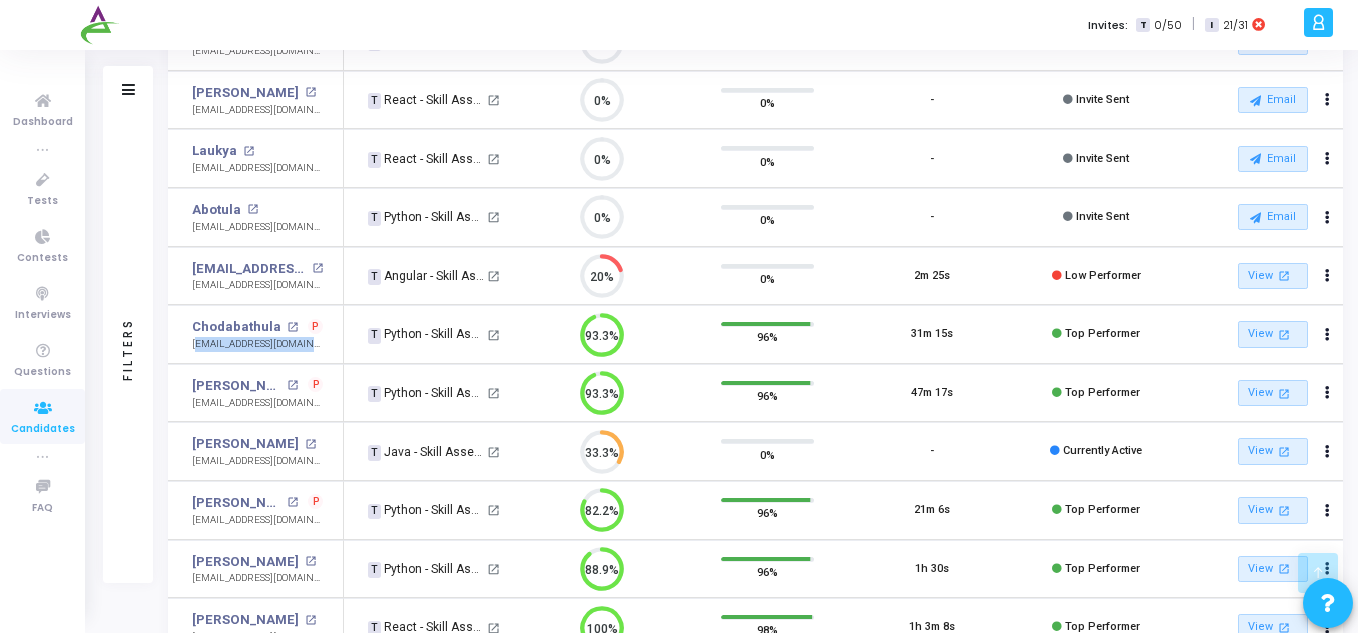 copy on "chodabathulamohanaranga" 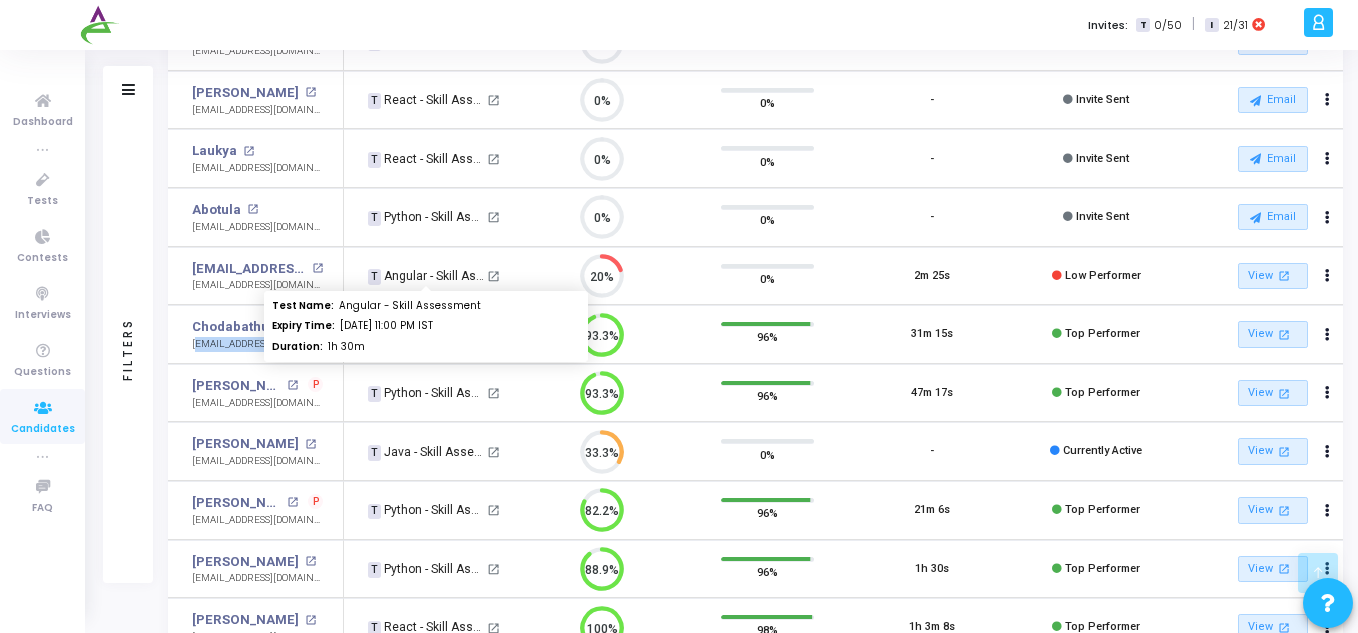 scroll, scrollTop: 100, scrollLeft: 0, axis: vertical 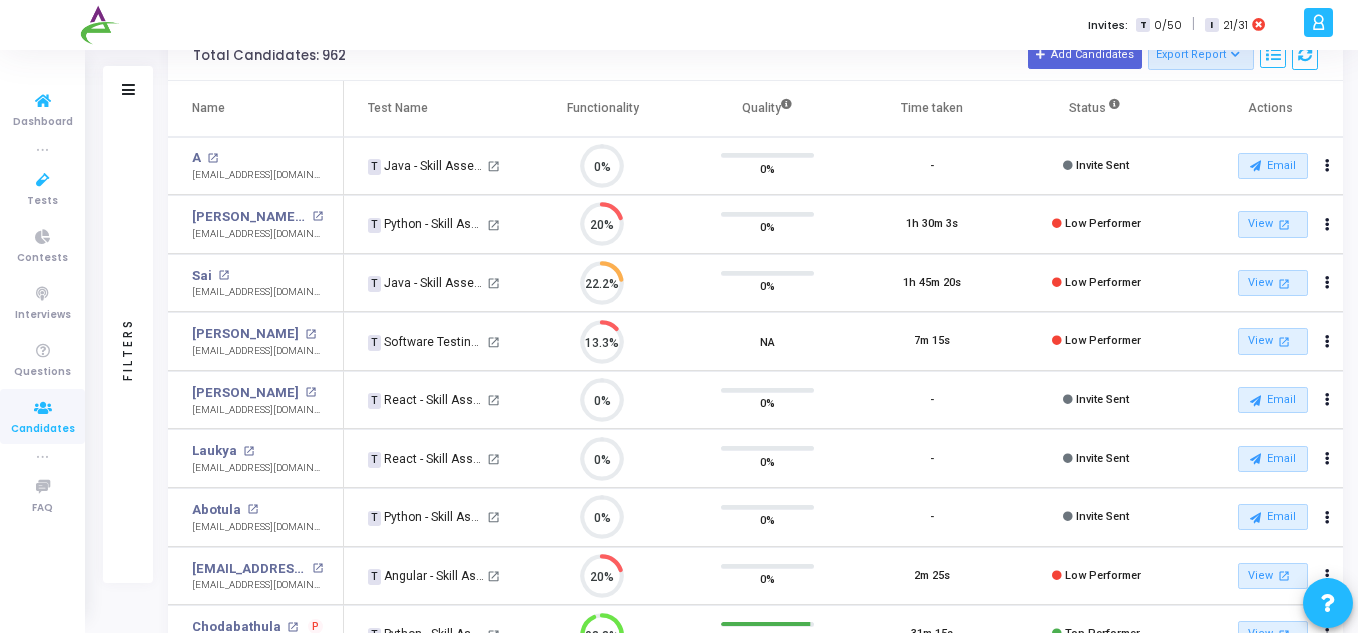 click 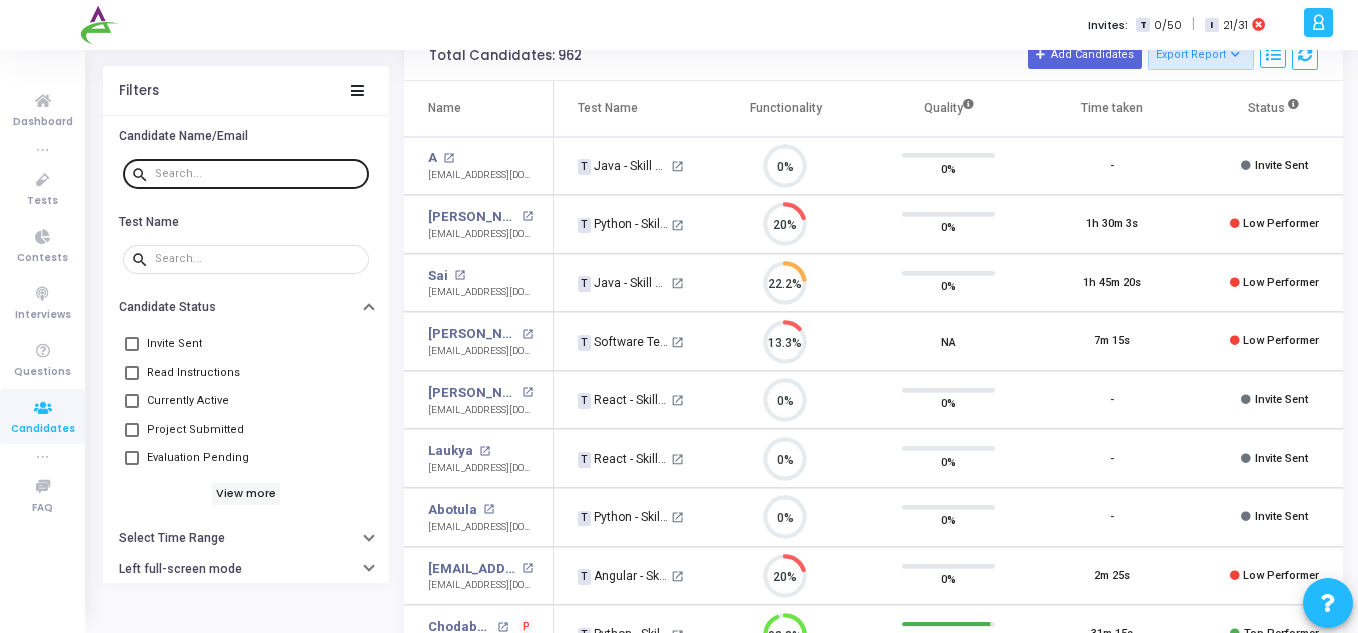 click at bounding box center [258, 173] 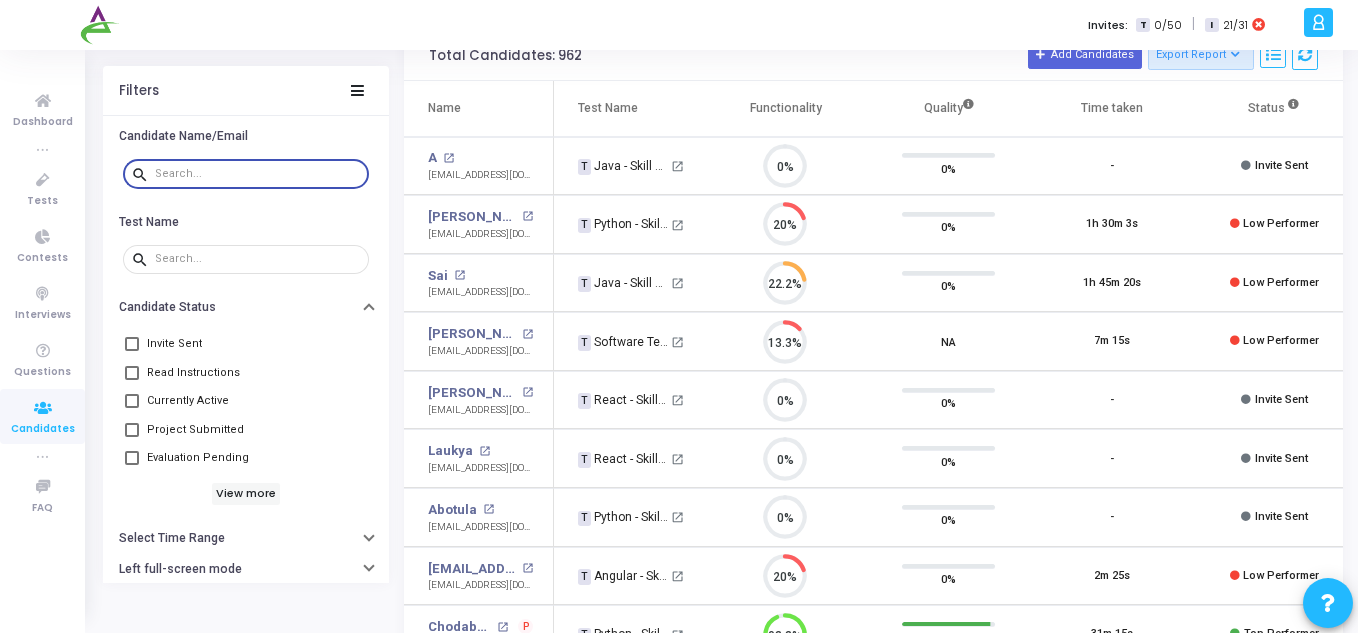 paste on "[EMAIL_ADDRESS][DOMAIN_NAME]" 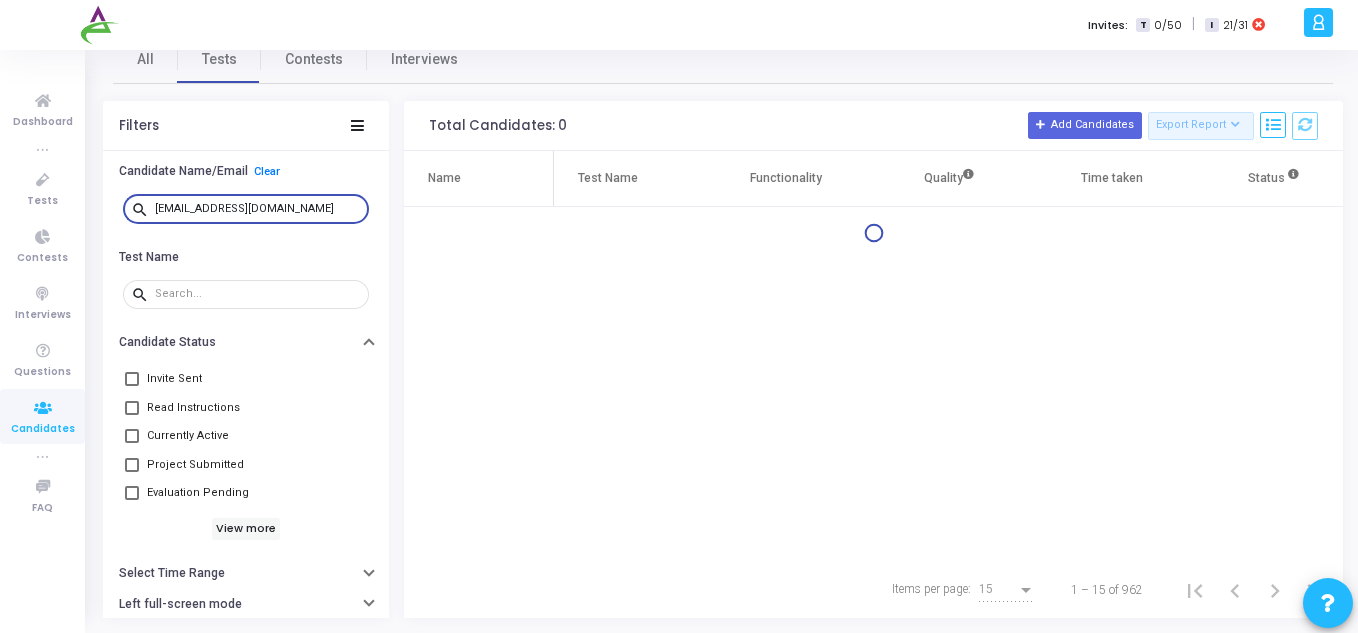 scroll, scrollTop: 0, scrollLeft: 0, axis: both 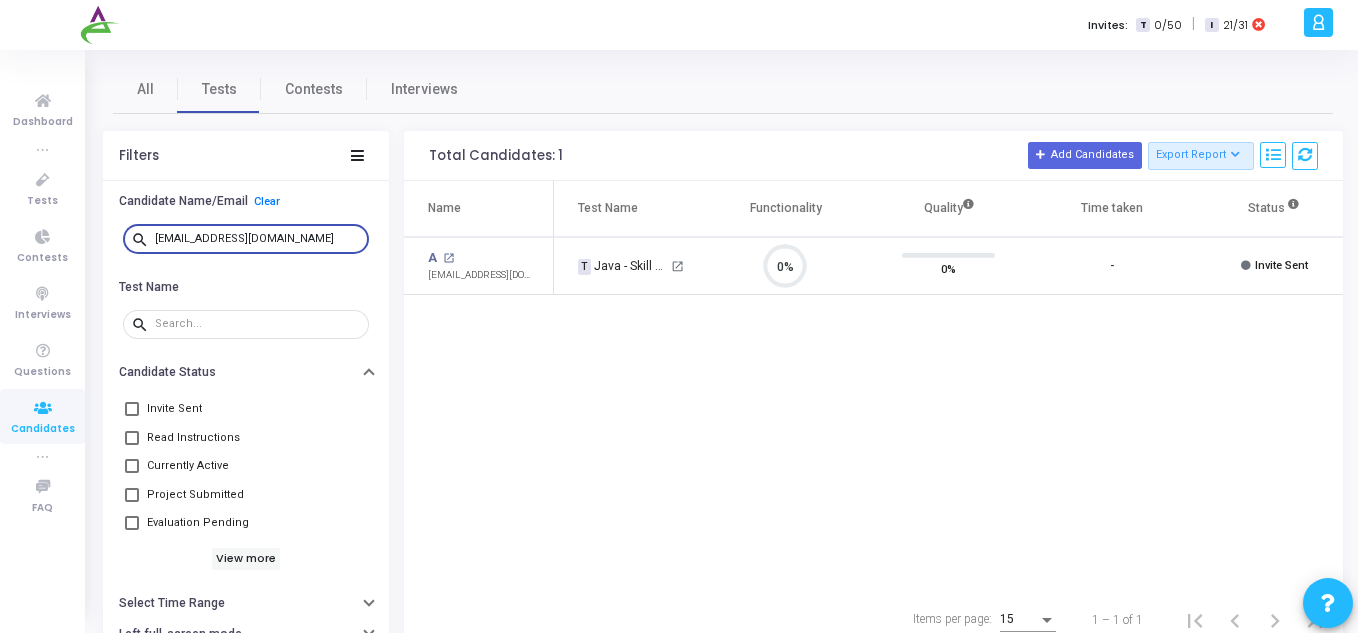 paste on "[EMAIL_ADDRESS][DOMAIN_NAME]" 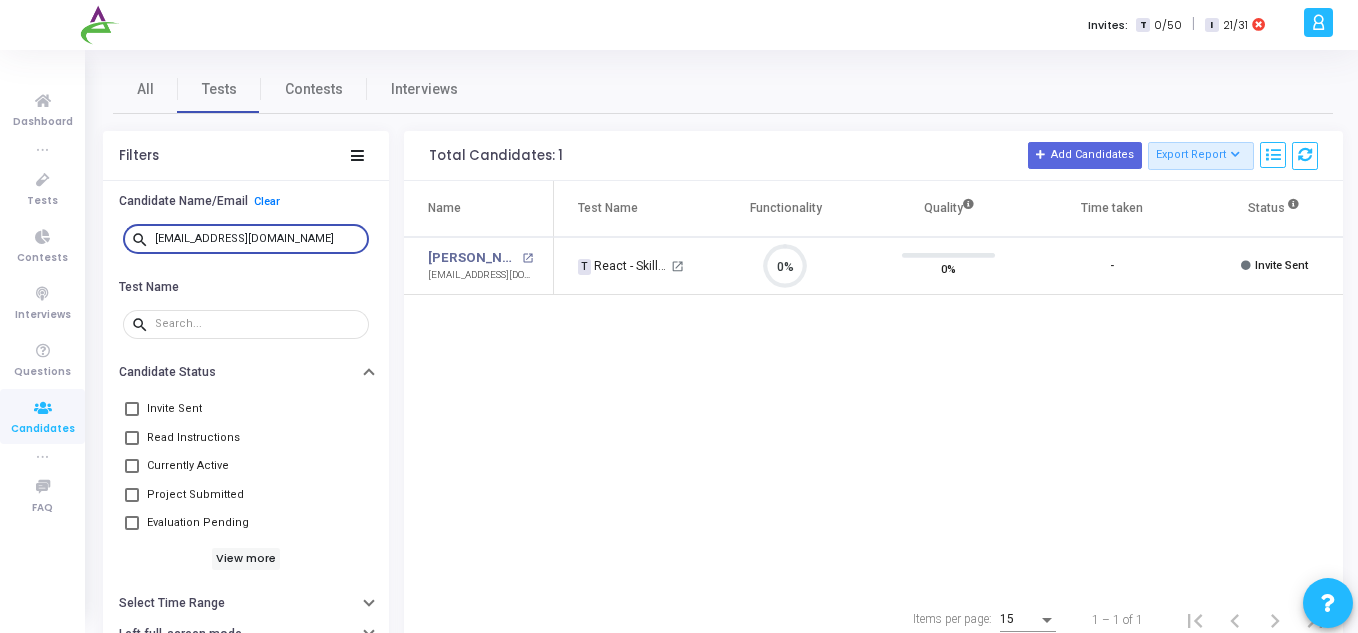 scroll, scrollTop: 9, scrollLeft: 9, axis: both 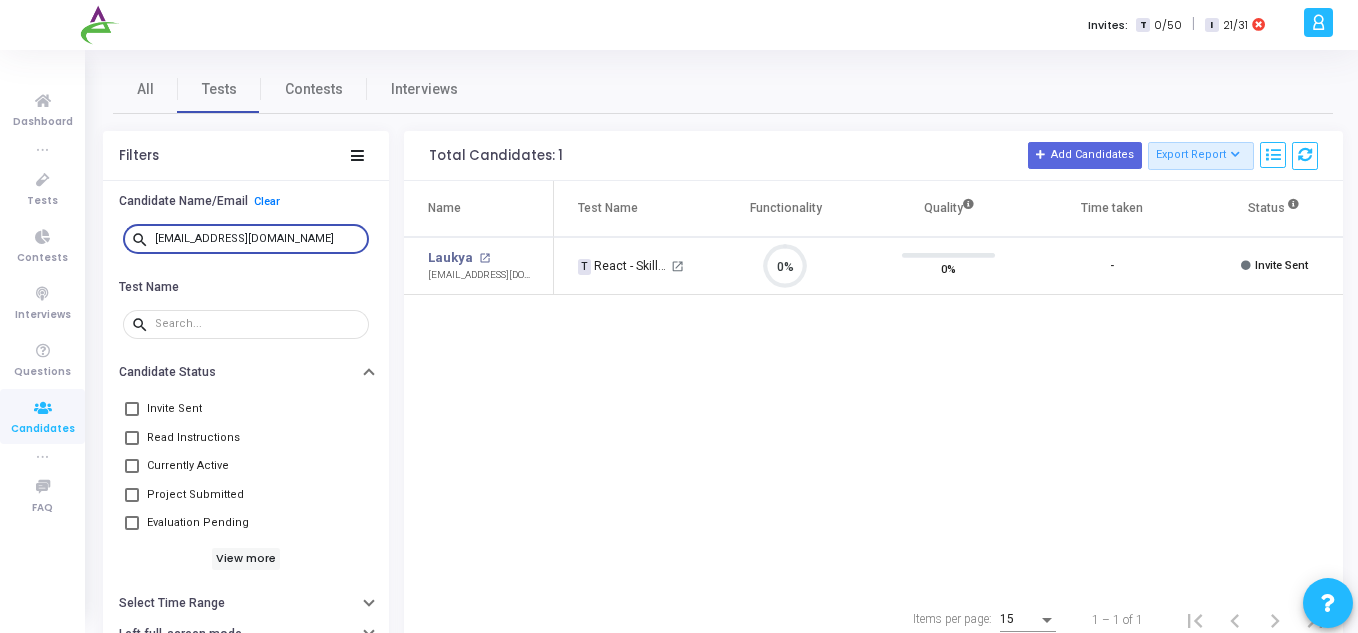 paste on "[EMAIL_ADDRESS][DOMAIN_NAME]" 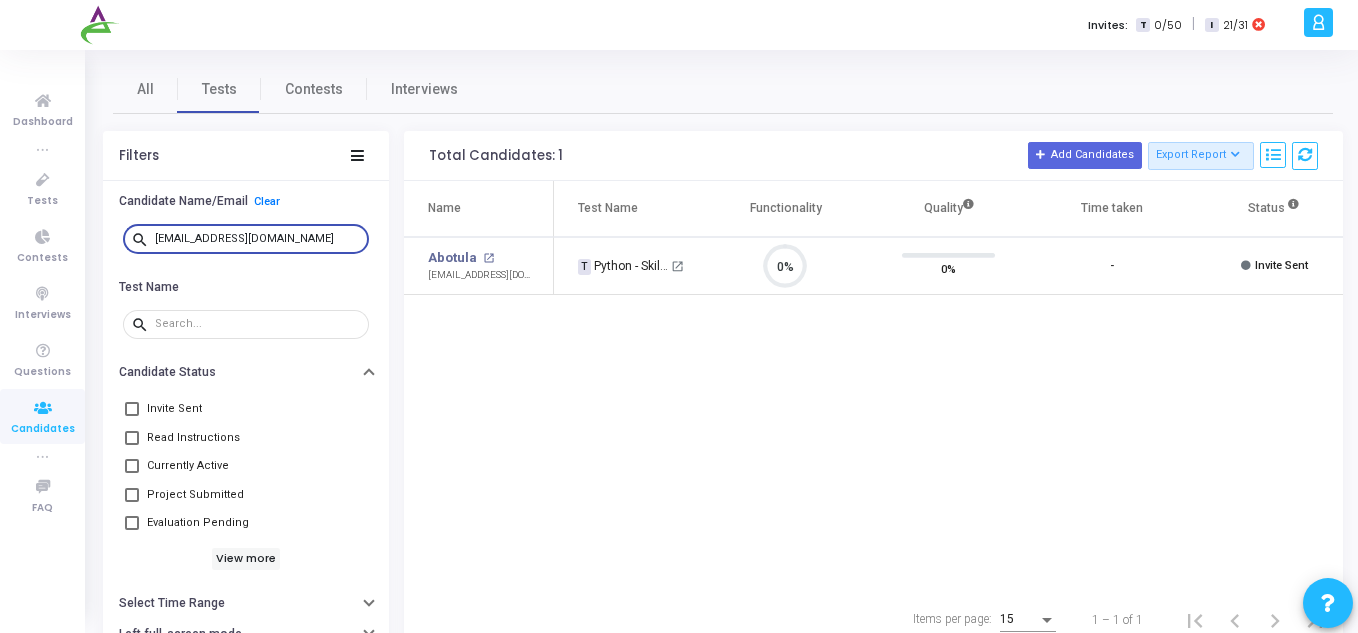 scroll, scrollTop: 9, scrollLeft: 9, axis: both 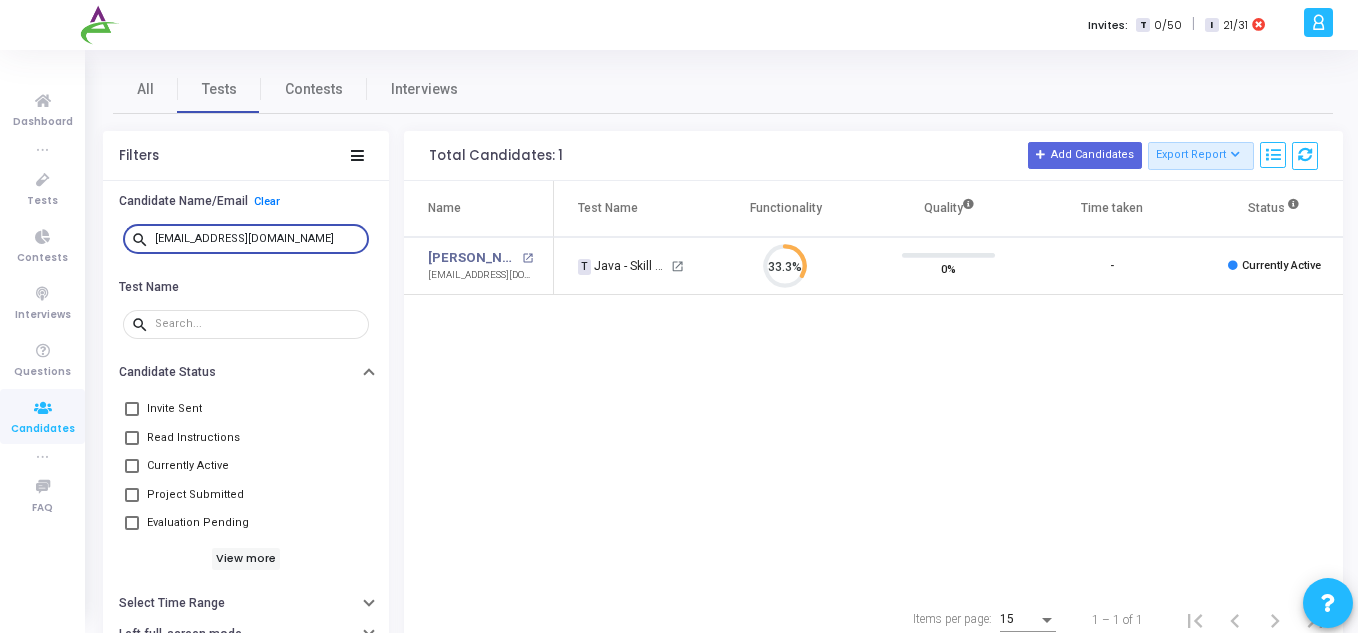 type on "[EMAIL_ADDRESS][DOMAIN_NAME]" 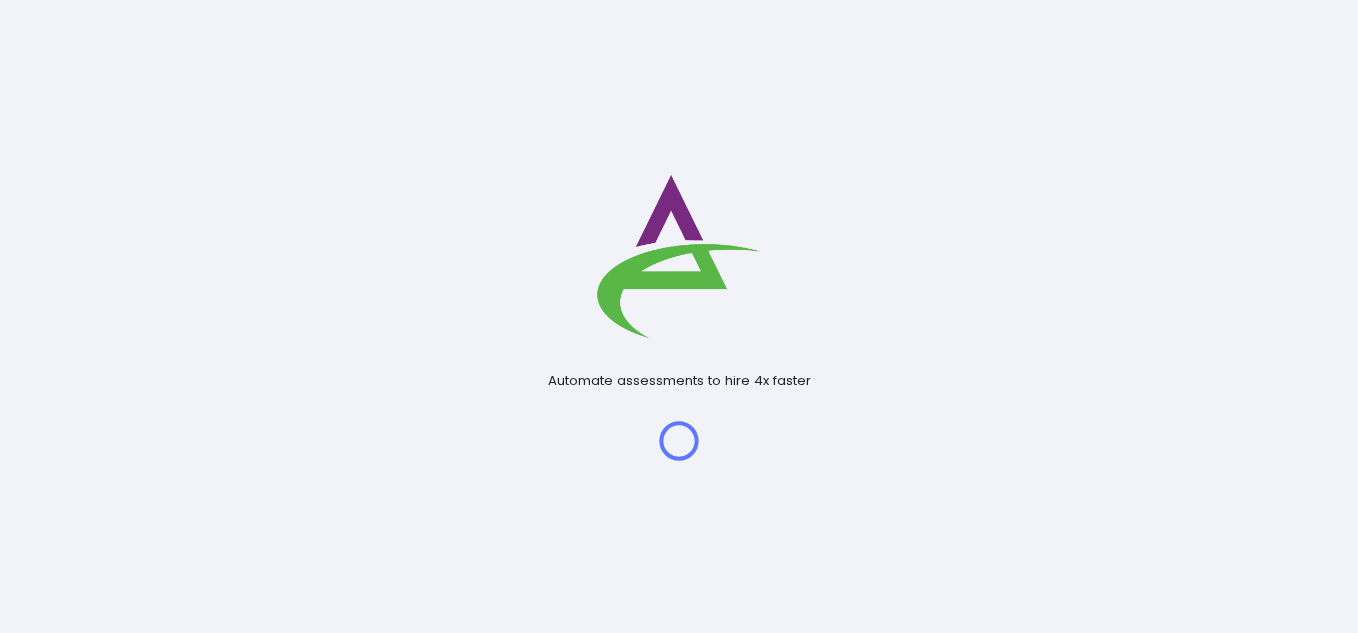 scroll, scrollTop: 0, scrollLeft: 0, axis: both 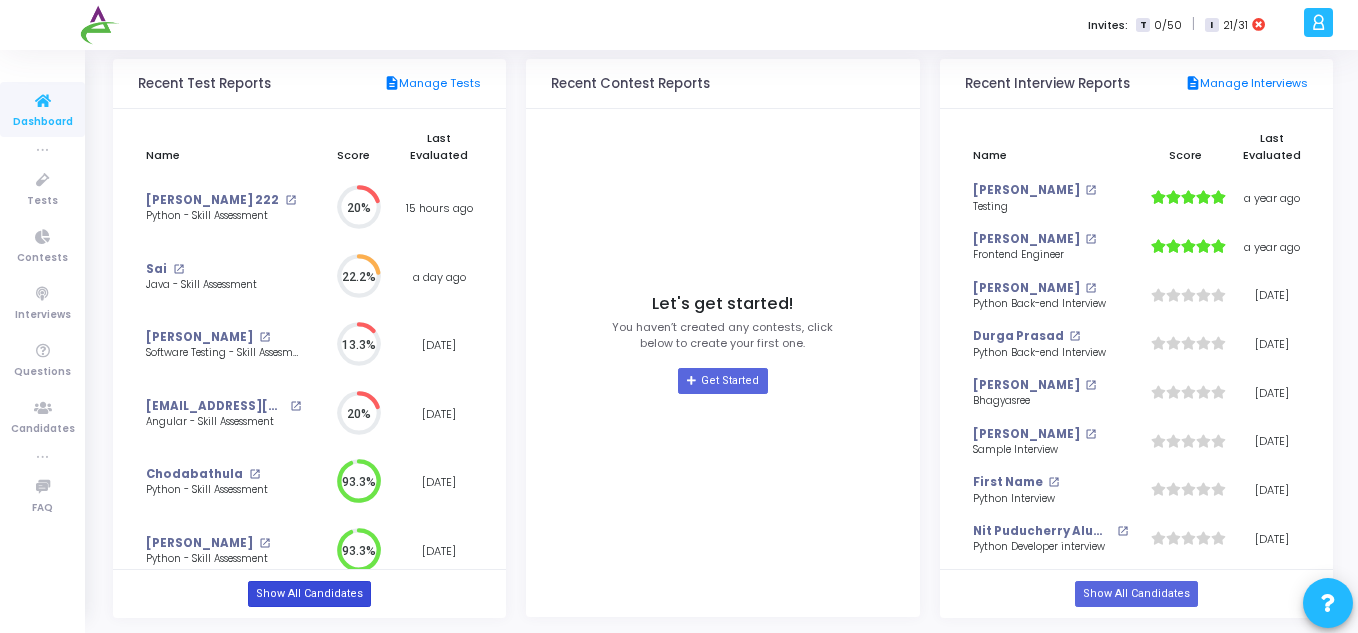 click on "Show All Candidates" 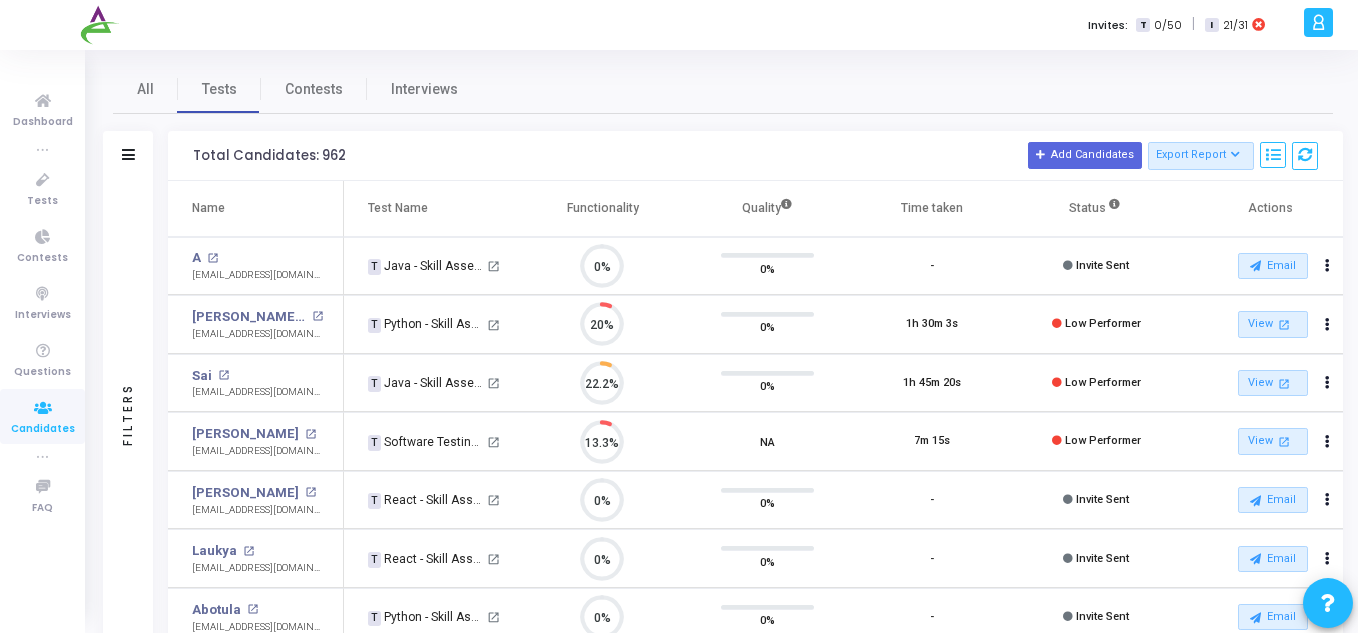 scroll, scrollTop: 9, scrollLeft: 9, axis: both 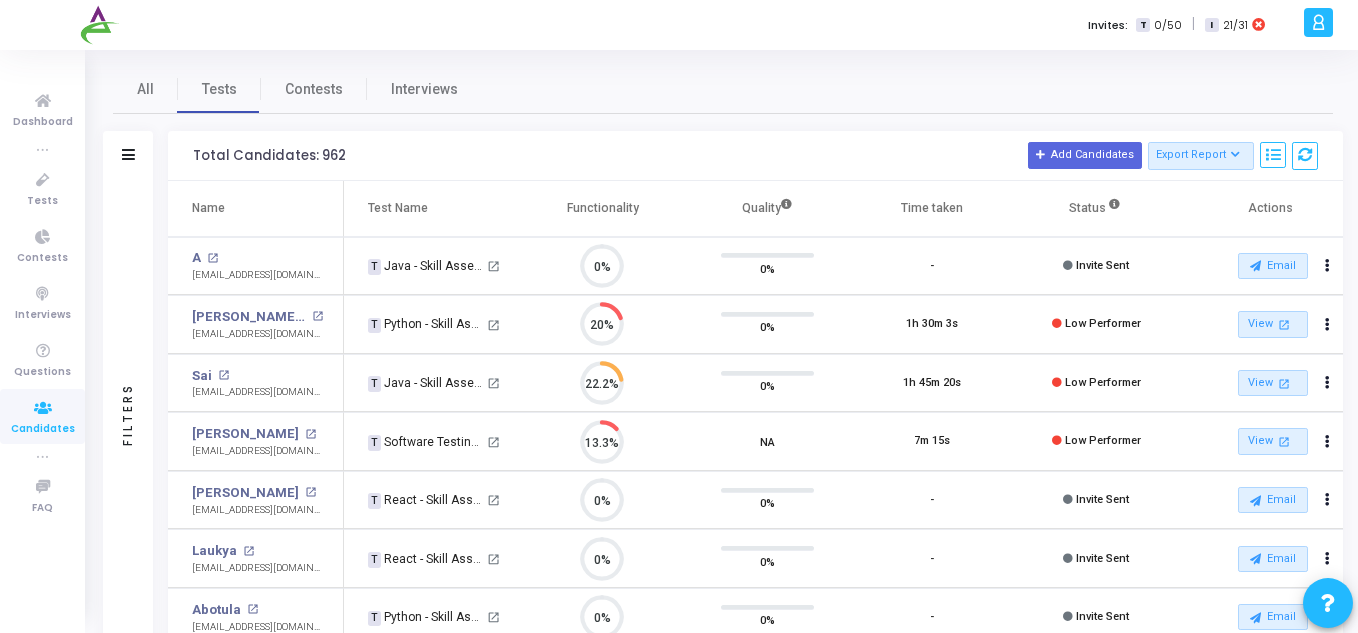 click on "Filters" 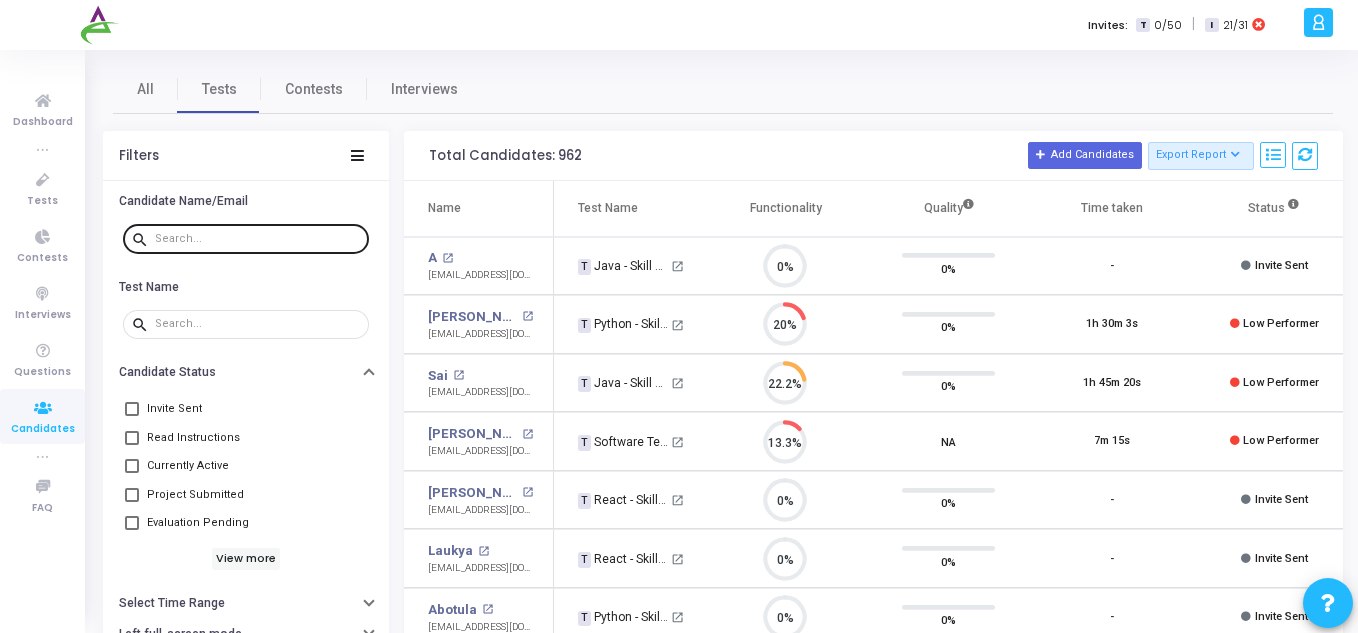 click at bounding box center [258, 239] 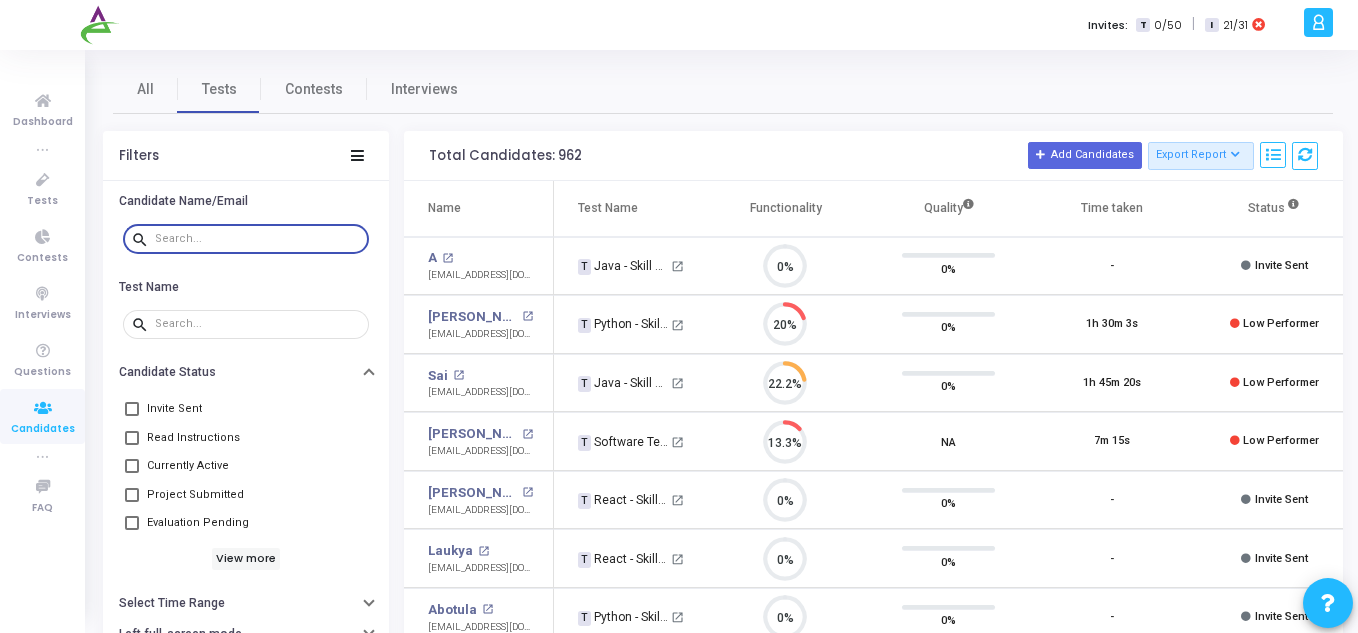 paste on "[EMAIL_ADDRESS][DOMAIN_NAME]" 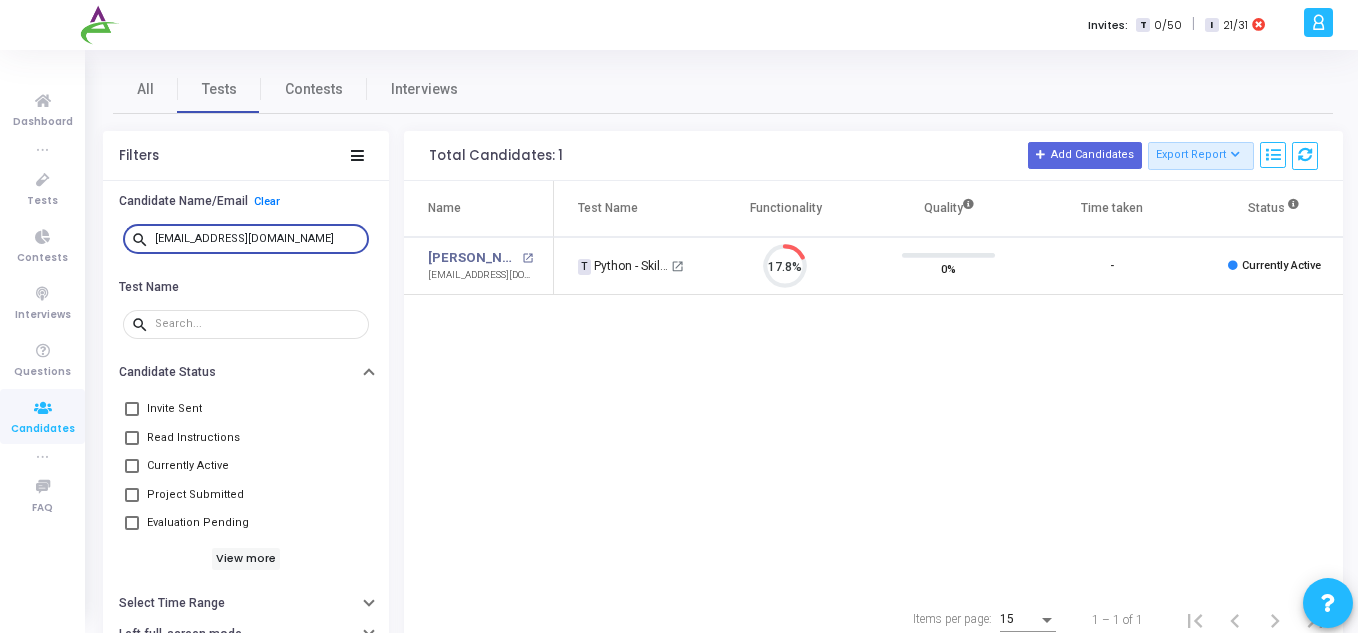 click on "[EMAIL_ADDRESS][DOMAIN_NAME]" at bounding box center [258, 239] 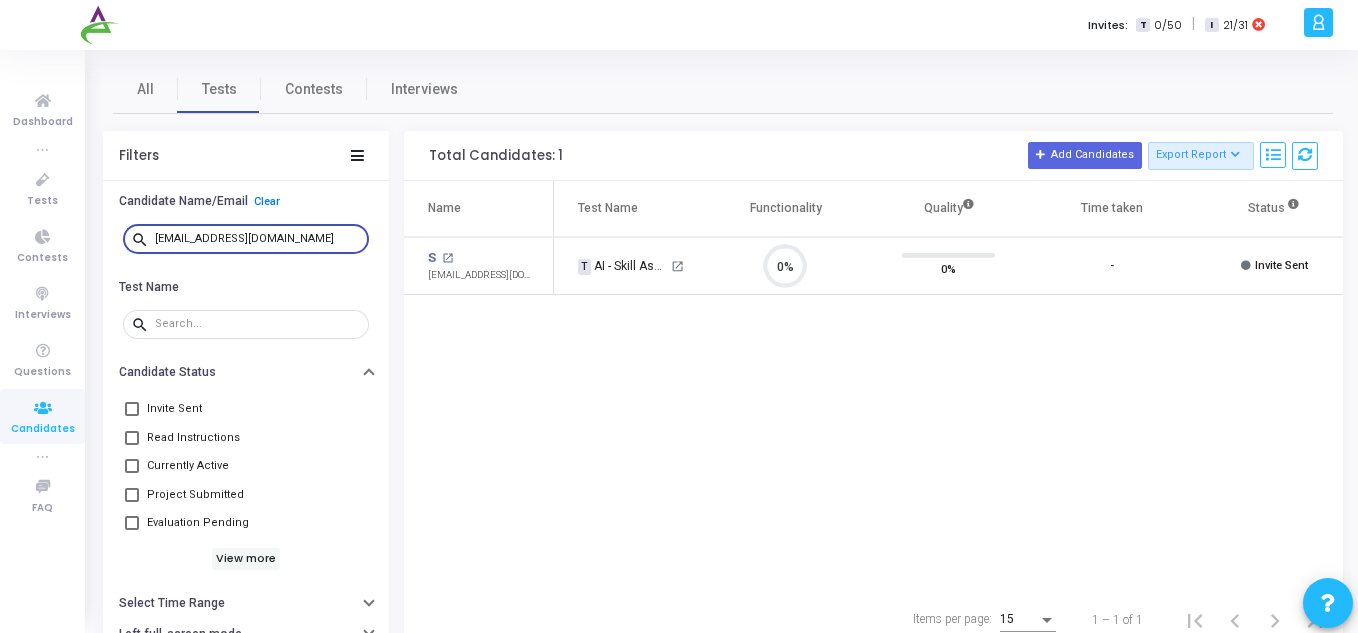 paste on "[EMAIL_ADDRESS][DOMAIN_NAME]" 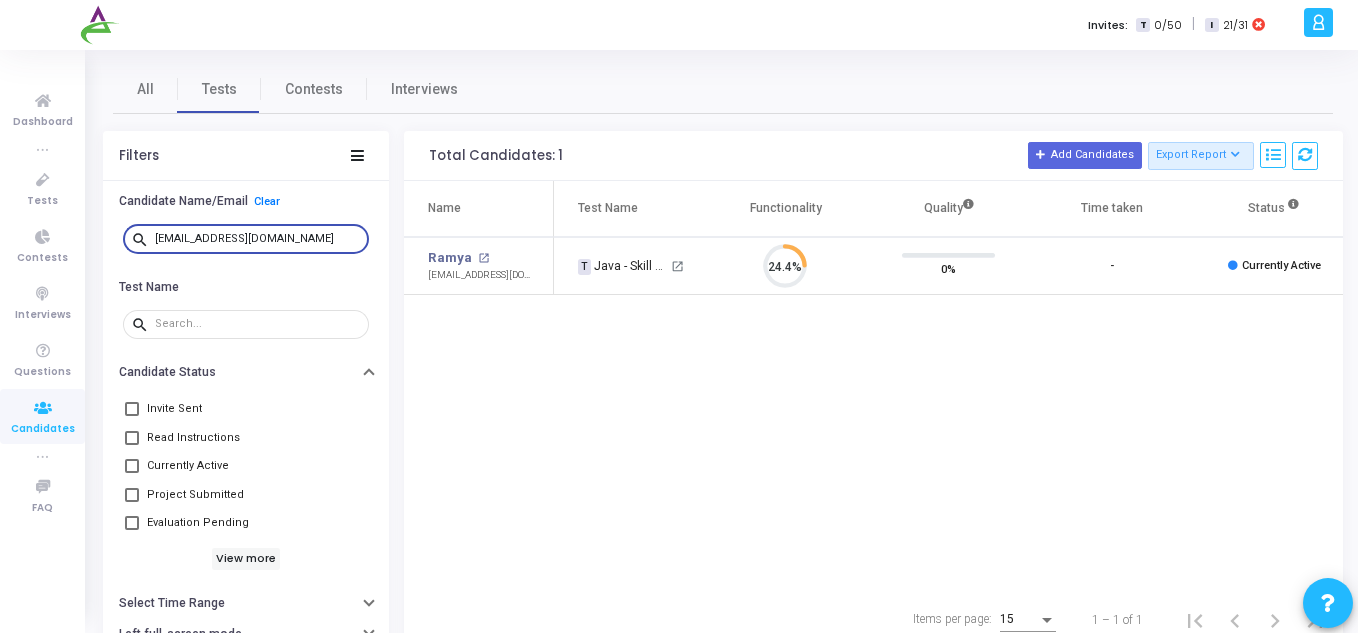 paste on "[EMAIL_ADDRESS][DOMAIN_NAME]" 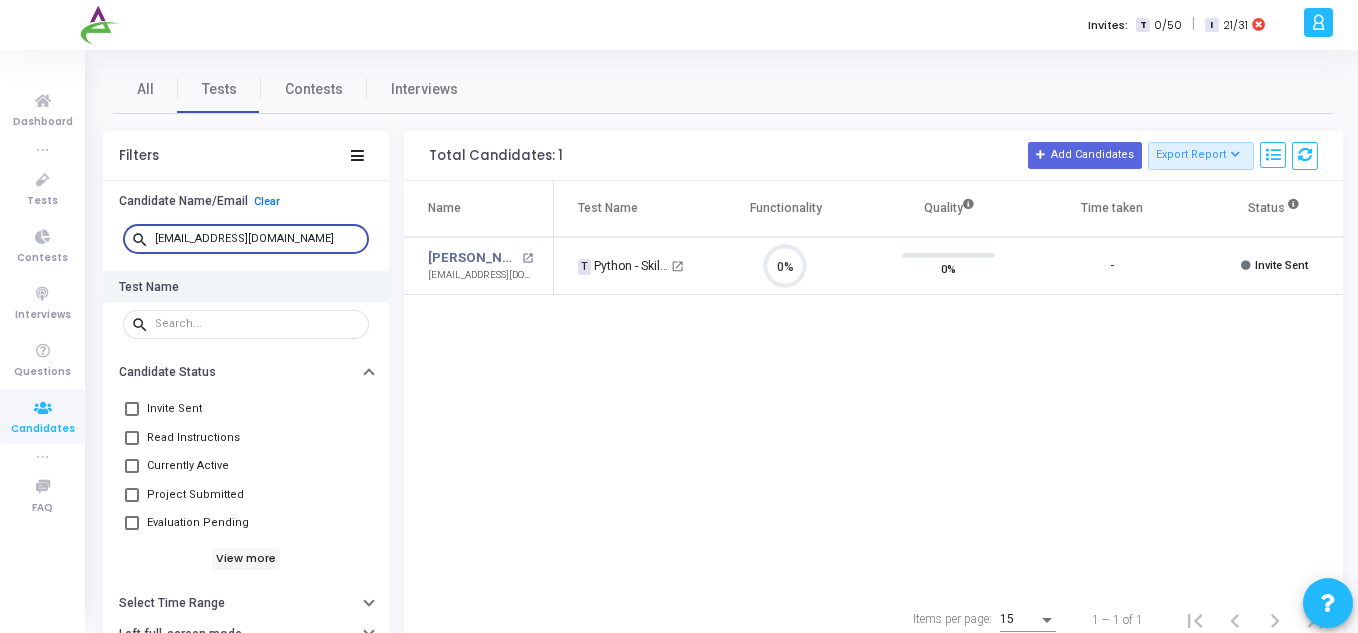paste on "[EMAIL_ADDRESS][DOMAIN_NAME]" 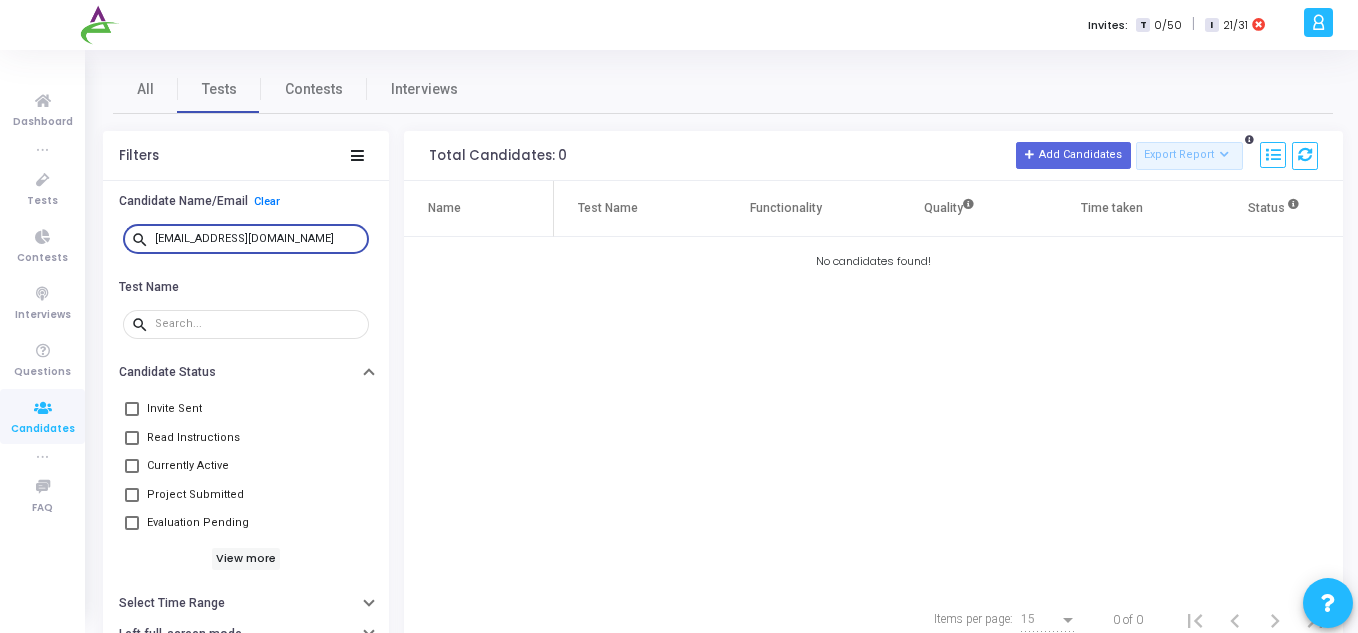 paste on "mounikab252" 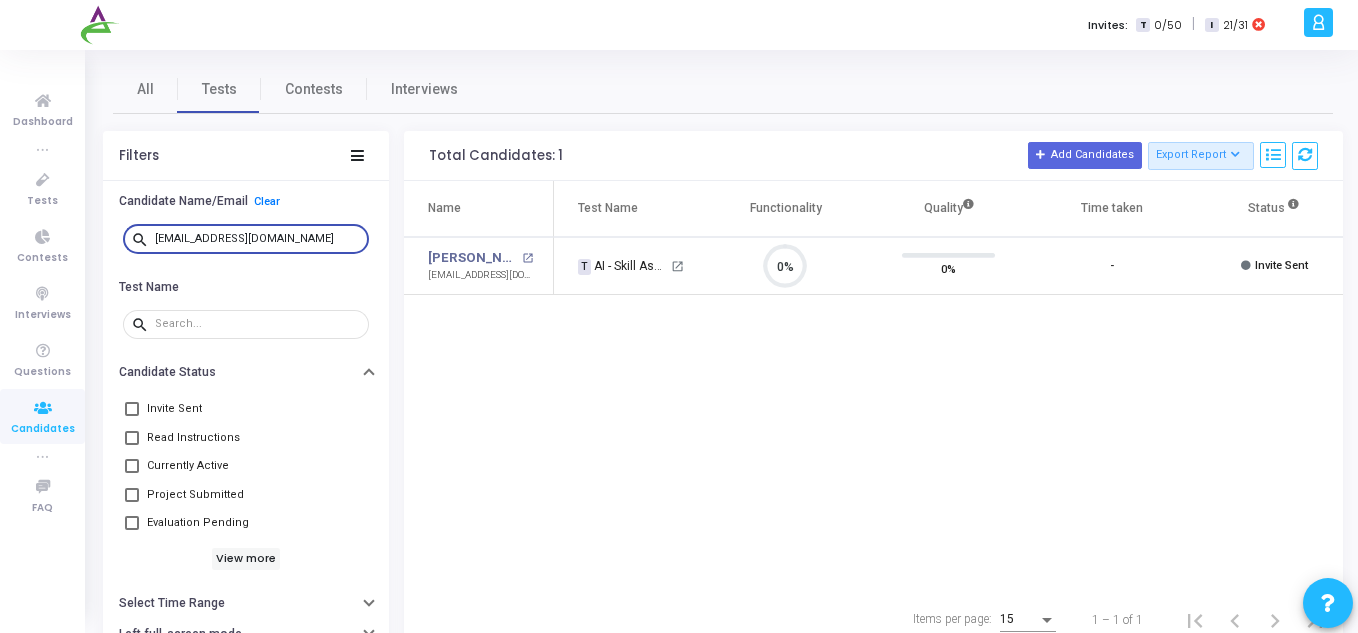 scroll, scrollTop: 9, scrollLeft: 9, axis: both 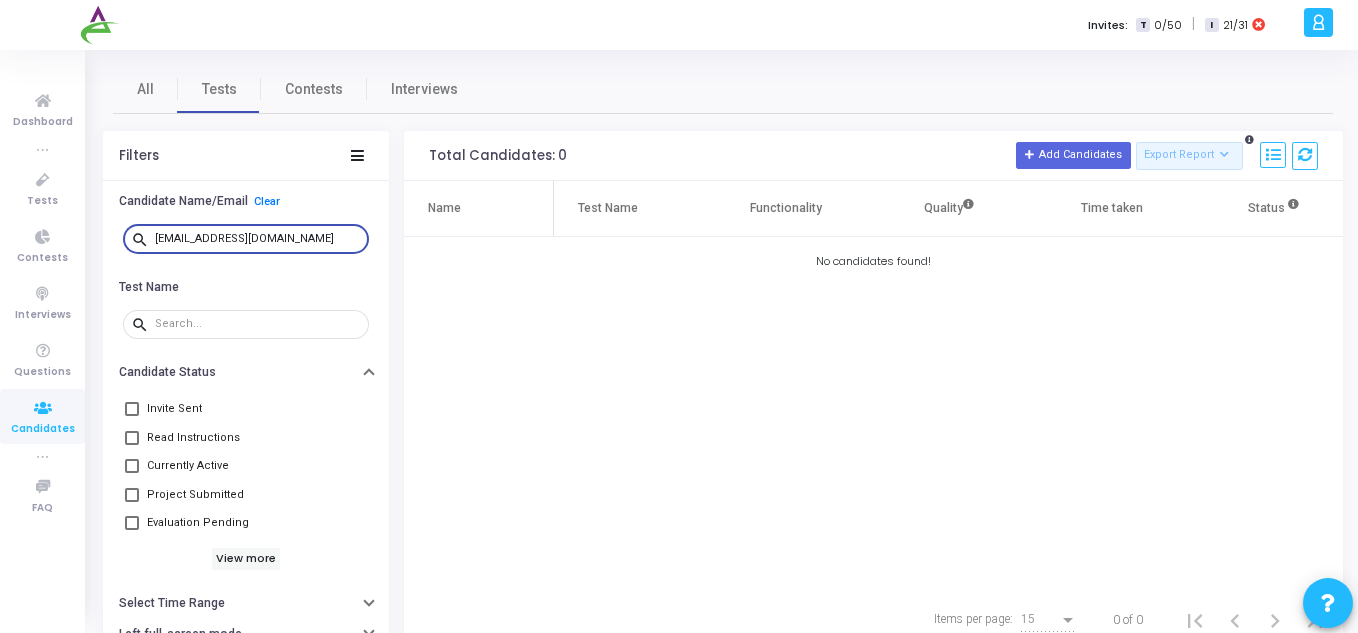 paste on "[EMAIL_ADDRESS][DOMAIN_NAME]" 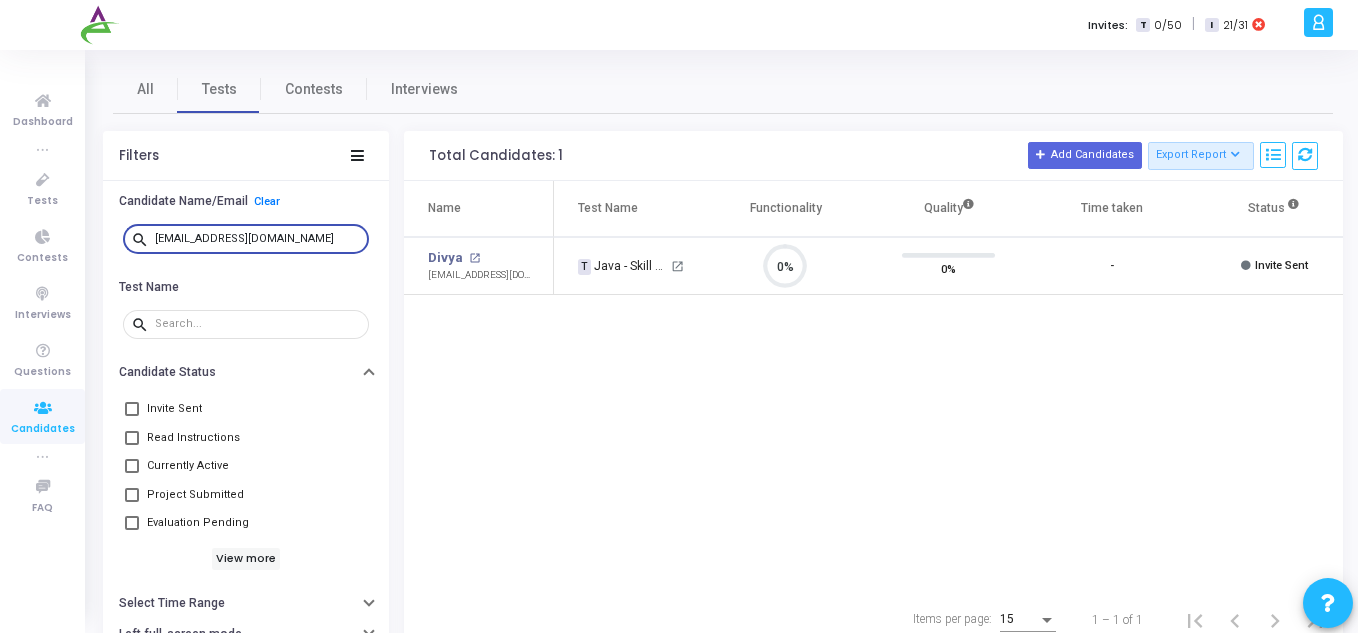 scroll, scrollTop: 9, scrollLeft: 9, axis: both 